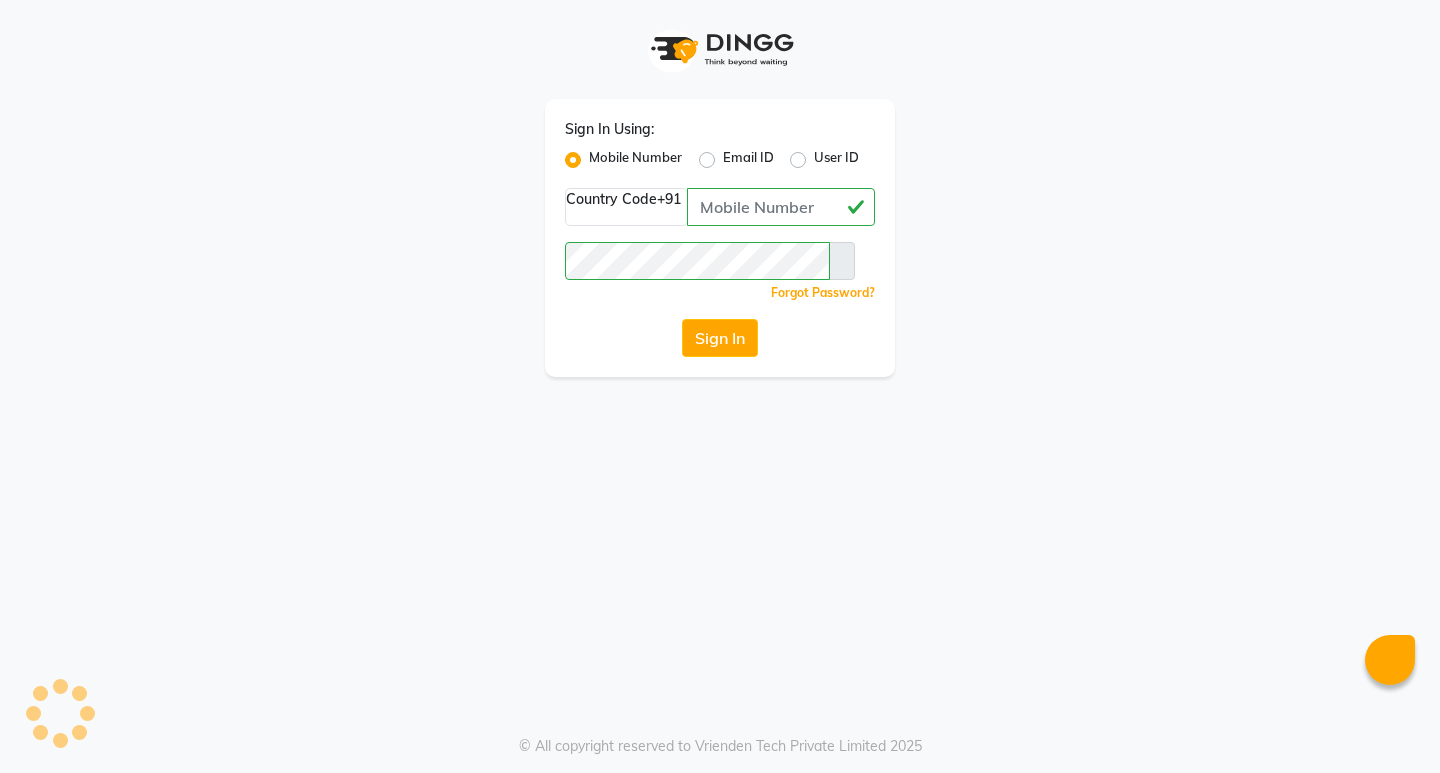 scroll, scrollTop: 0, scrollLeft: 0, axis: both 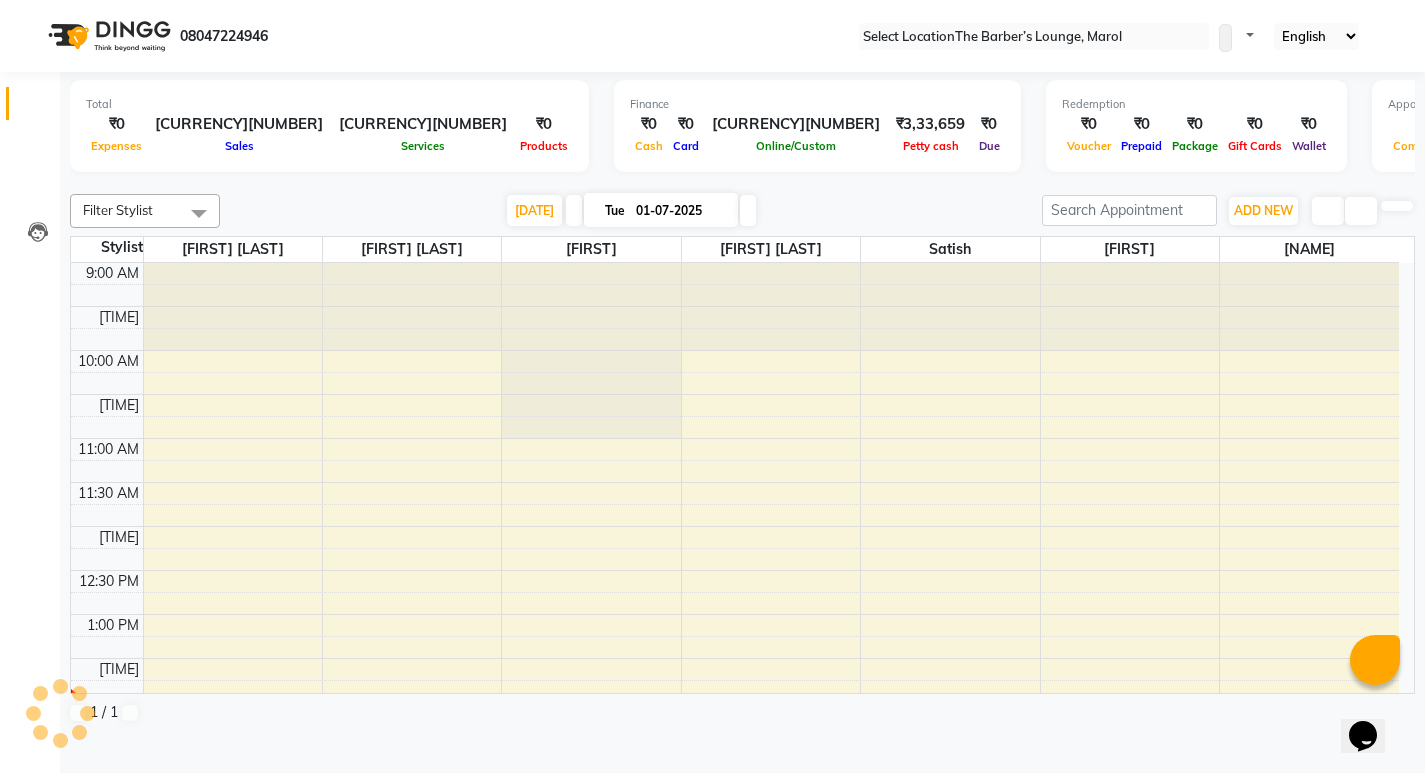 click on "Invoice" at bounding box center [30, 146] 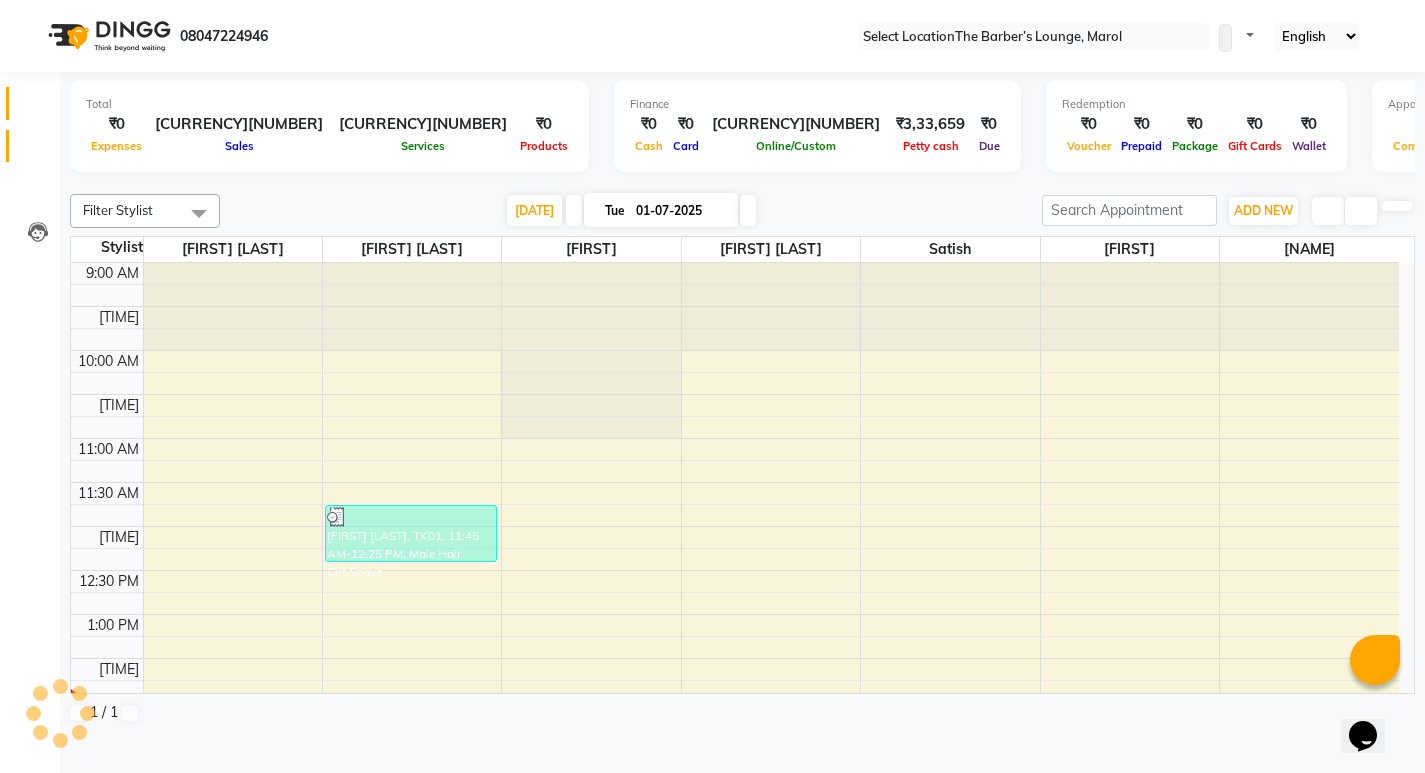 scroll, scrollTop: 0, scrollLeft: 0, axis: both 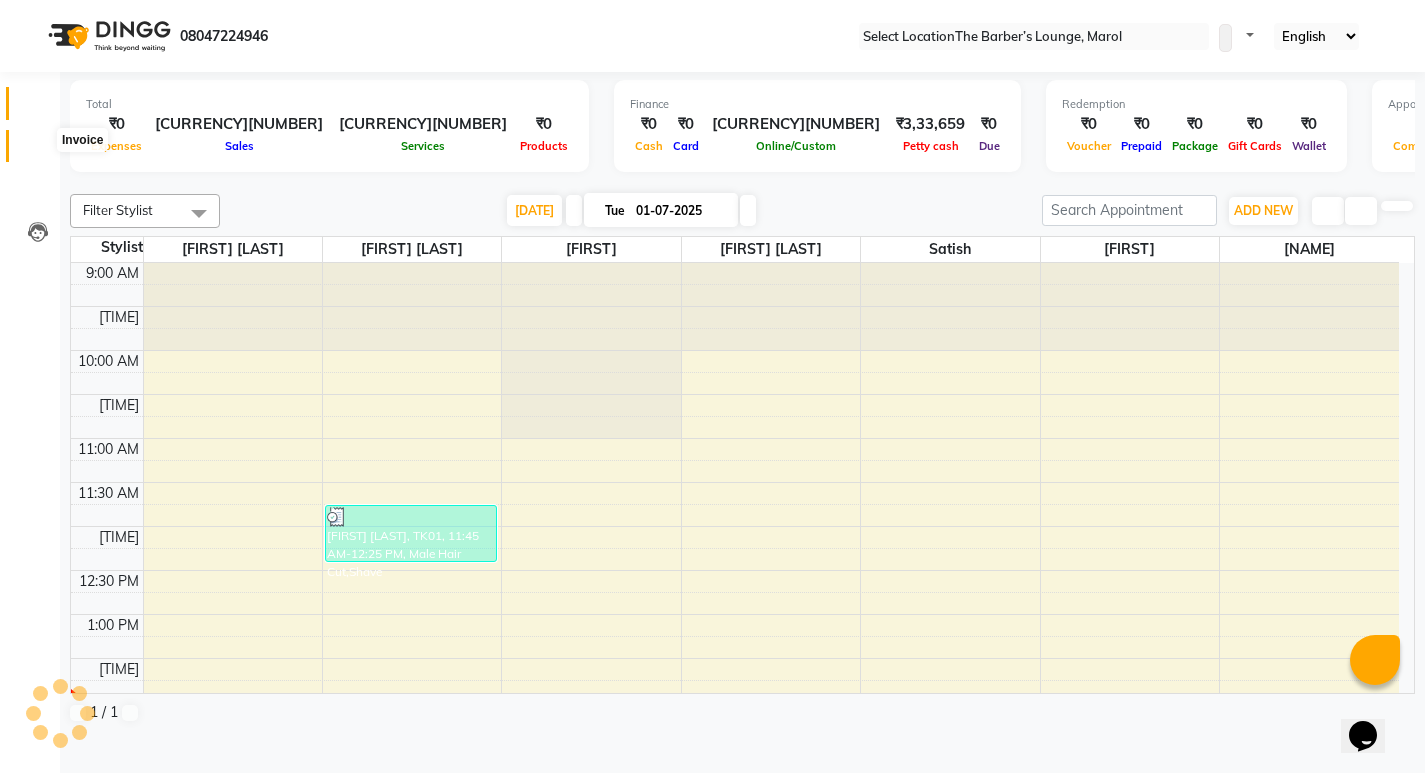 click at bounding box center [37, 151] 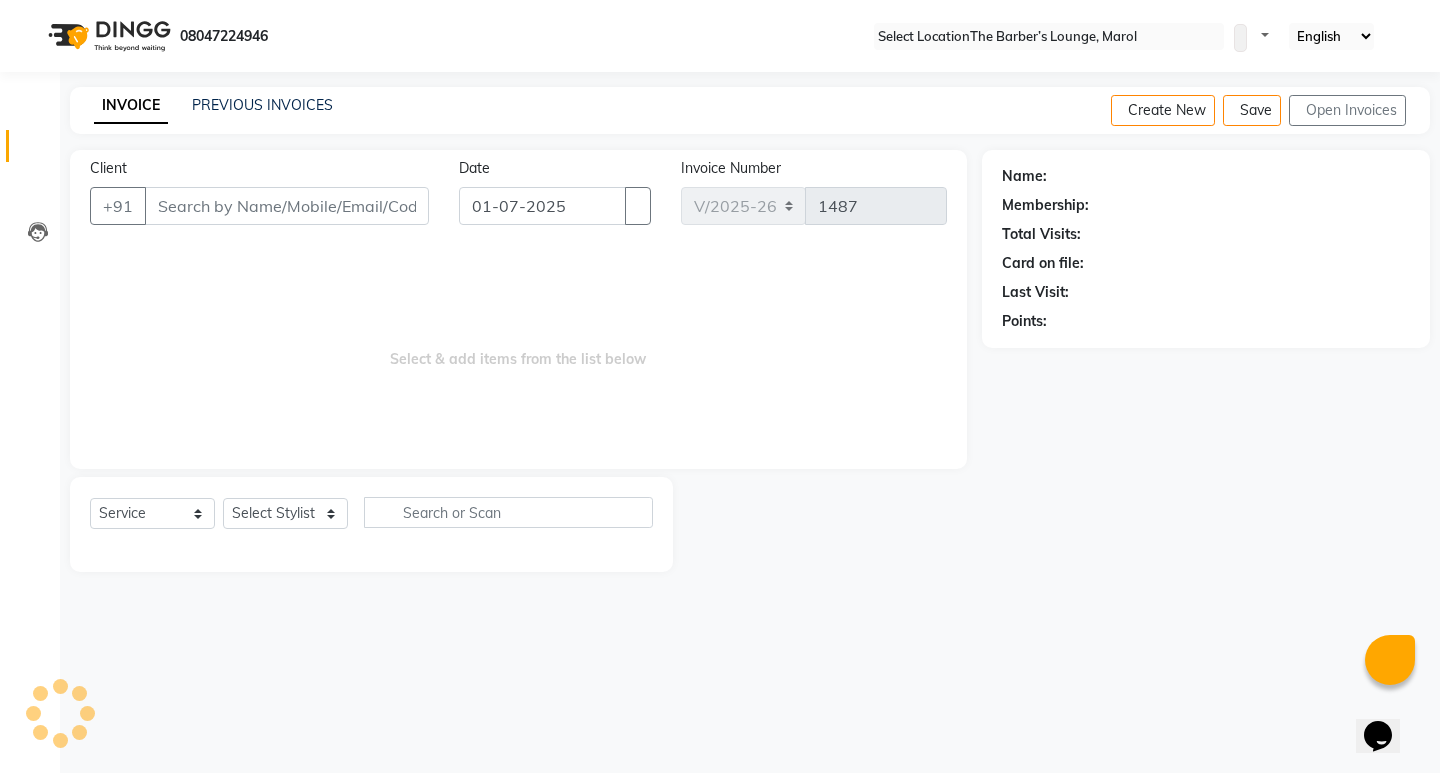 click on "Client" at bounding box center (287, 206) 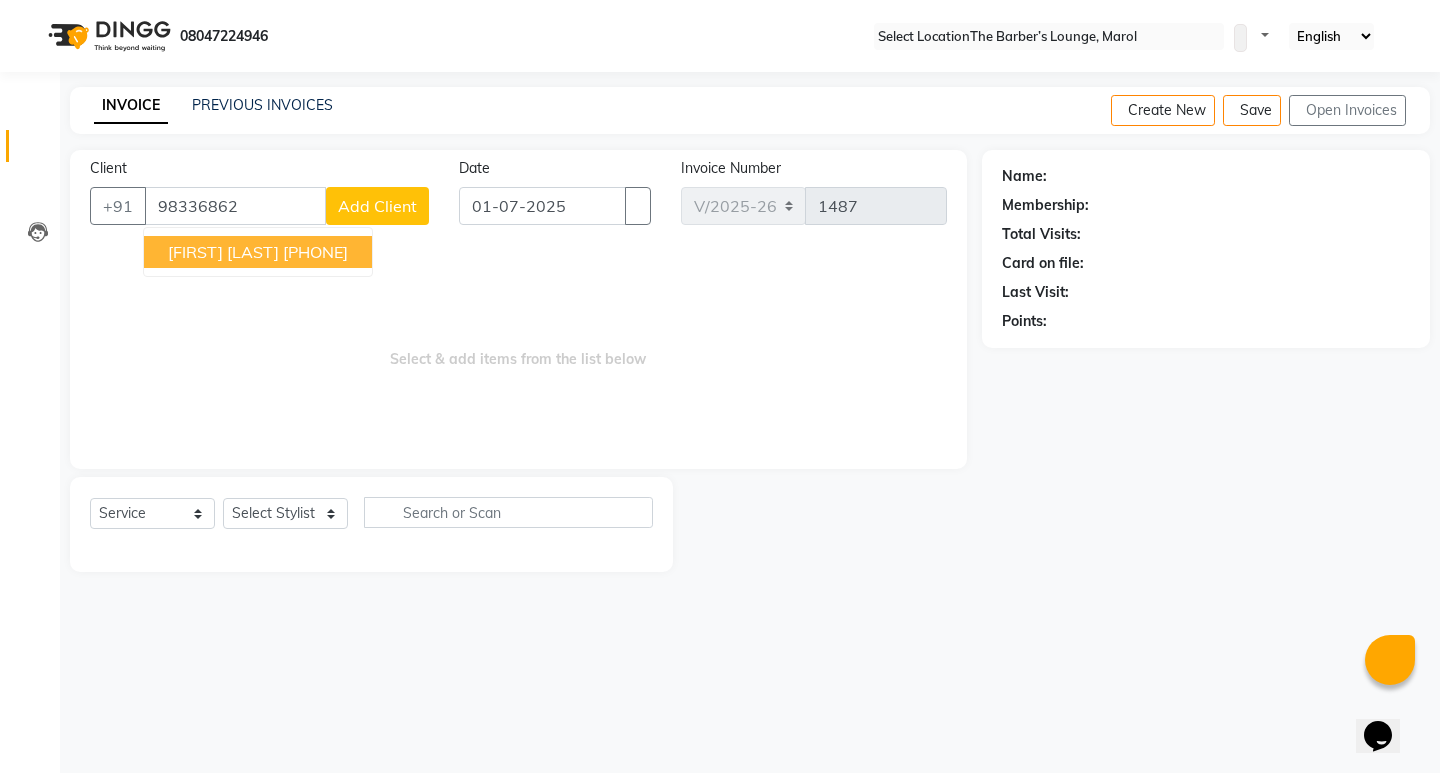 click on "[FIRST] [LAST]" at bounding box center (223, 252) 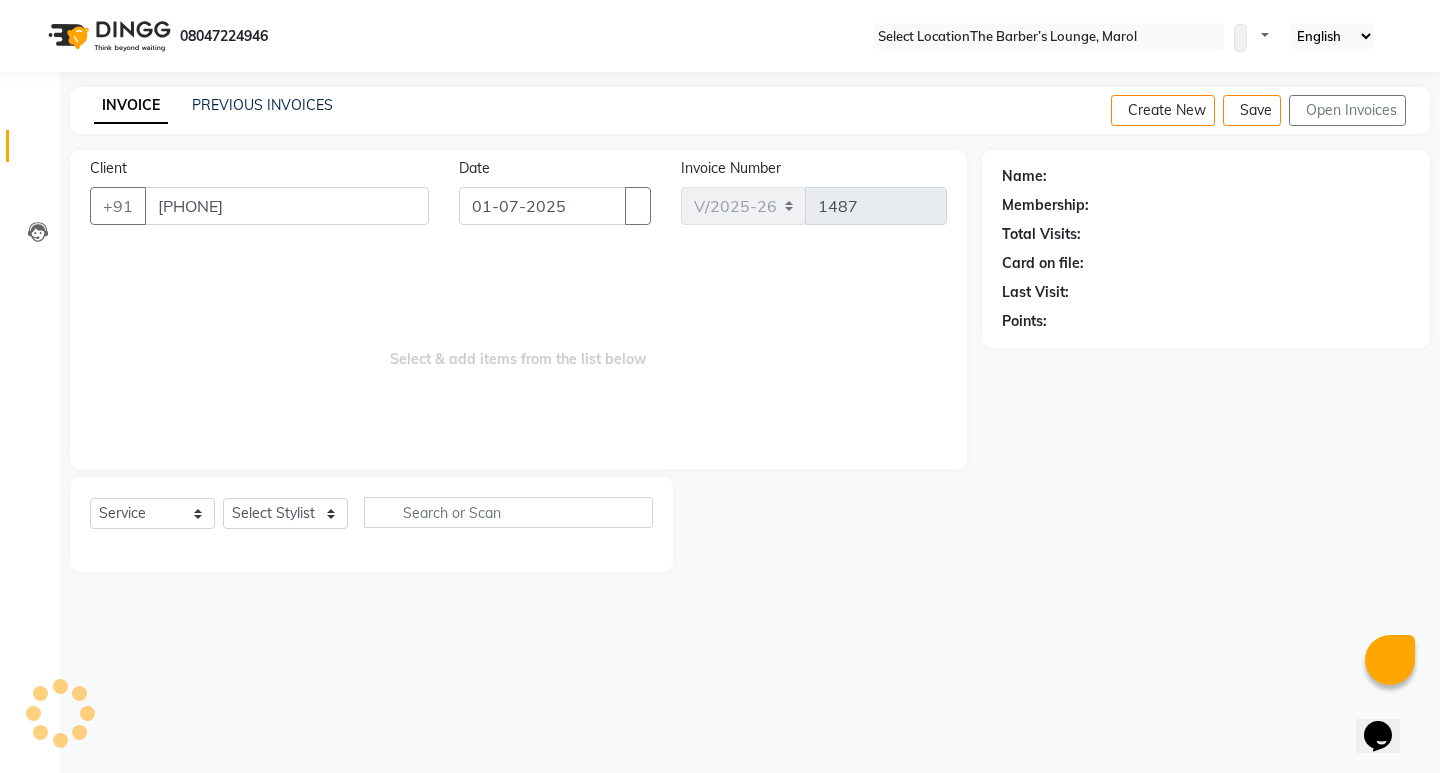 type on "[PHONE]" 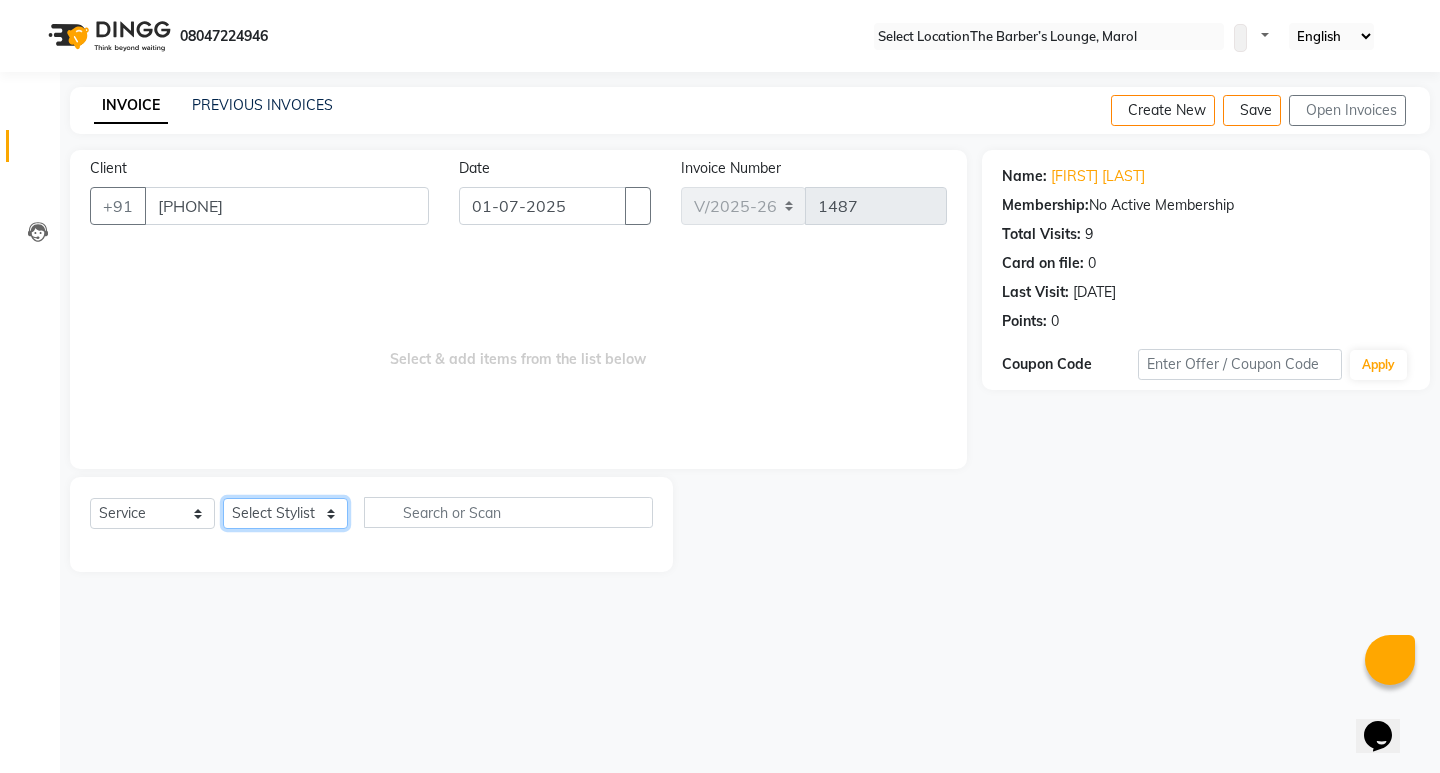 click on "Select Stylist [FIRST] [LAST] [FIRST] [FIRST] [FIRST] [FIRST] [FIRST] [FIRST]" at bounding box center [285, 513] 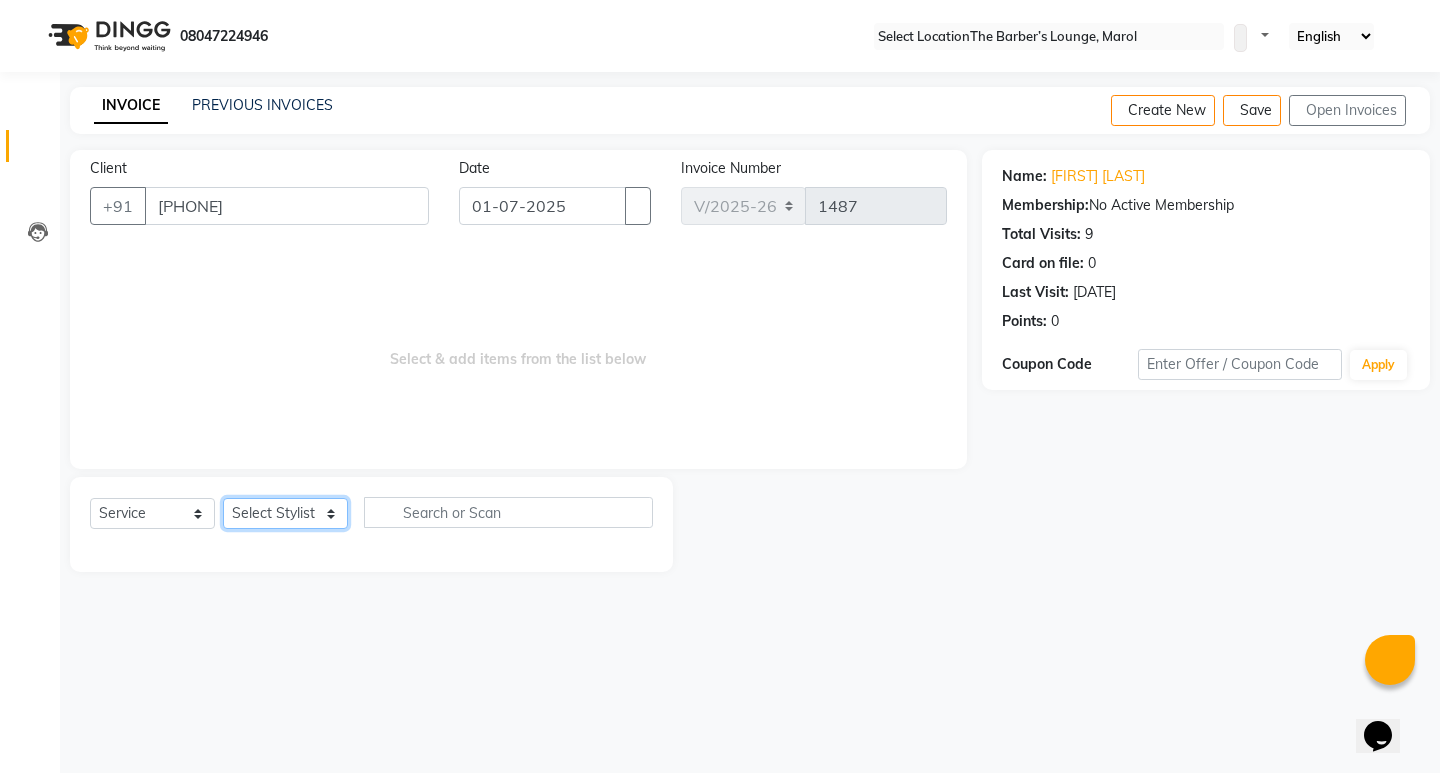 select on "64222" 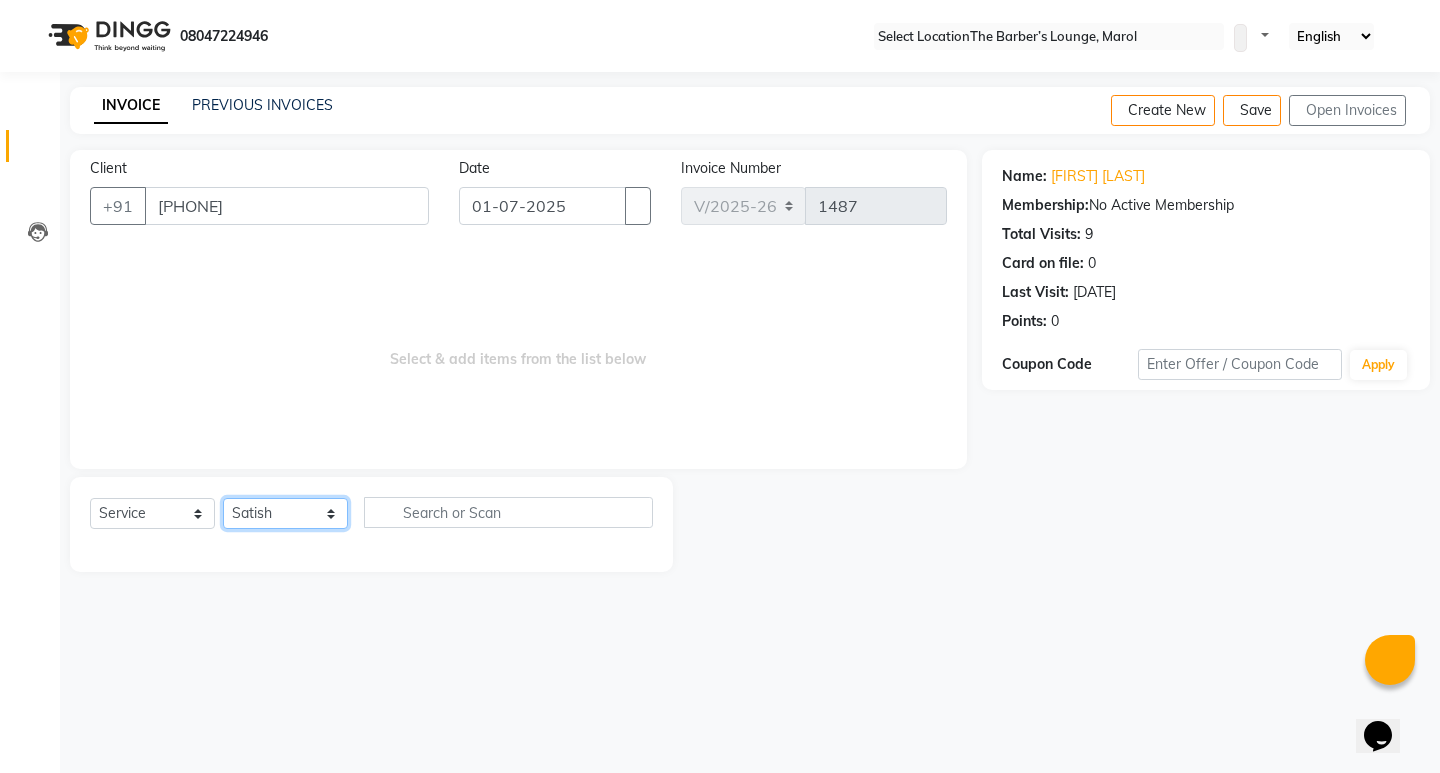 click on "Select Stylist [FIRST] [LAST] [FIRST] [FIRST] [FIRST] [FIRST] [FIRST] [FIRST]" at bounding box center (285, 513) 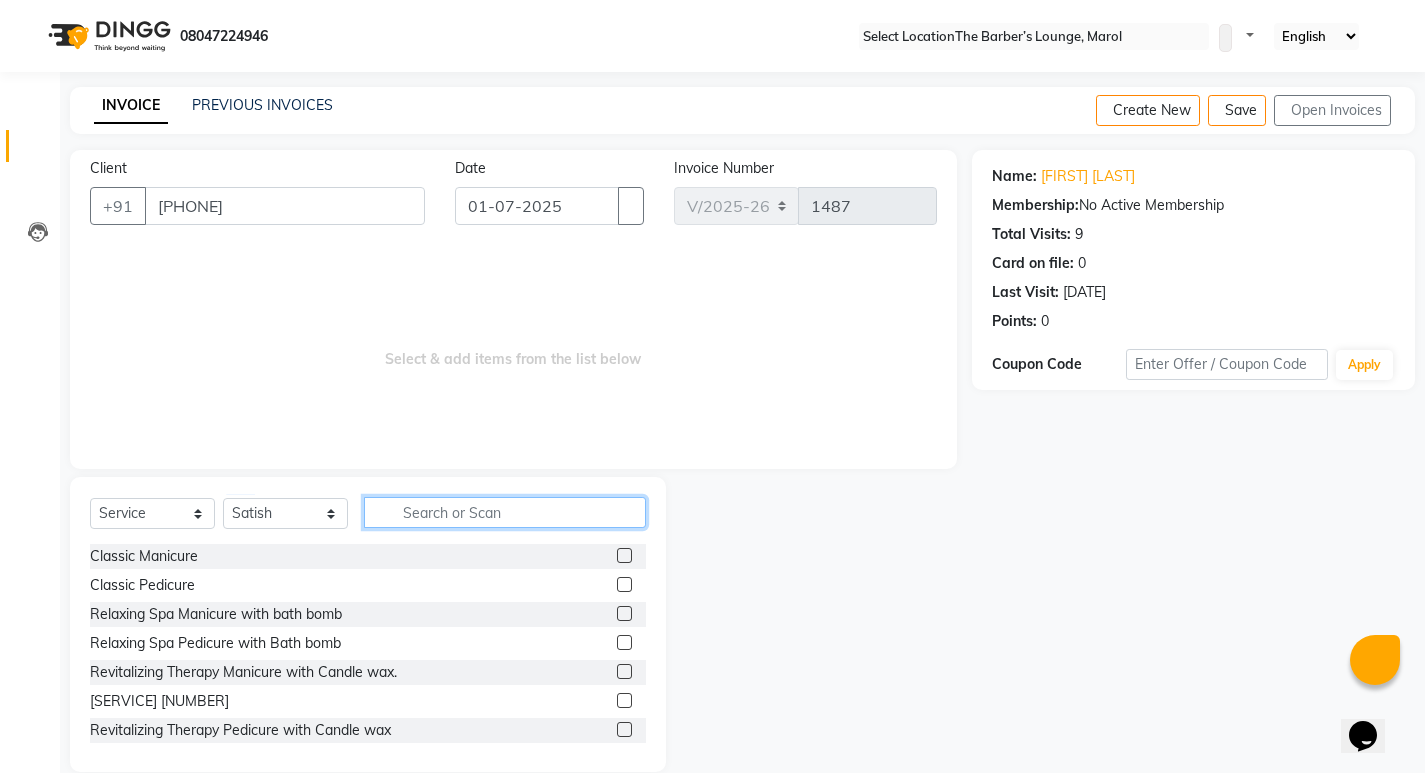 click at bounding box center [505, 512] 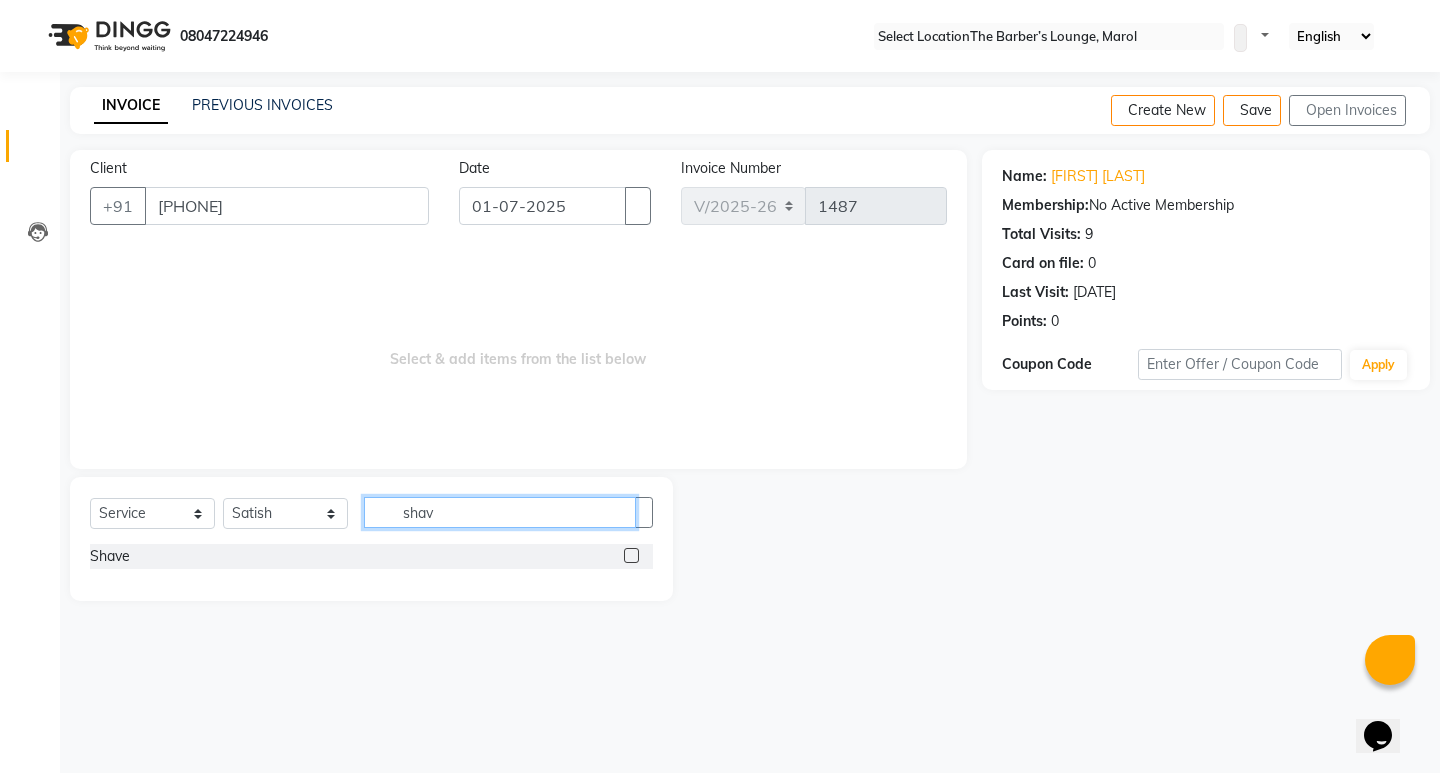 type on "shav" 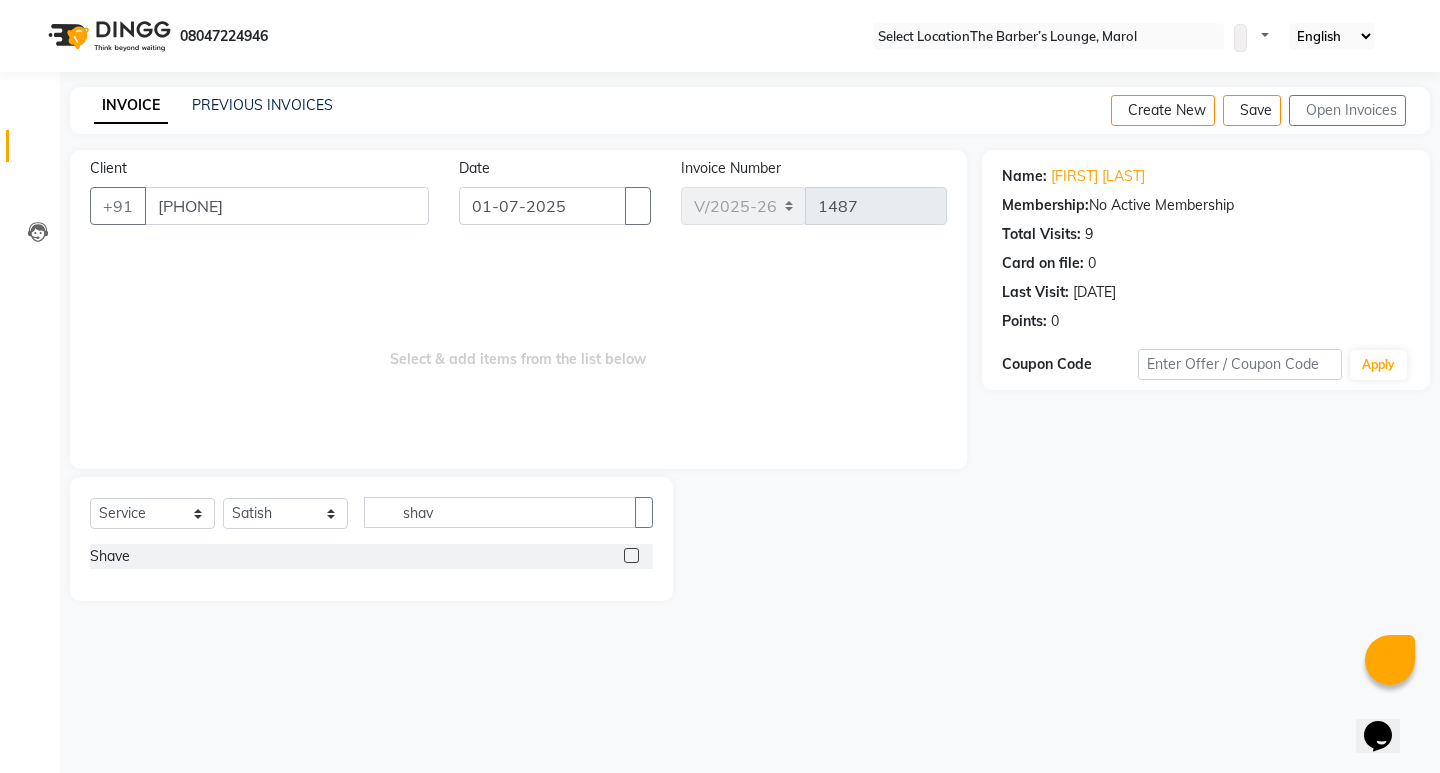 click at bounding box center [631, 555] 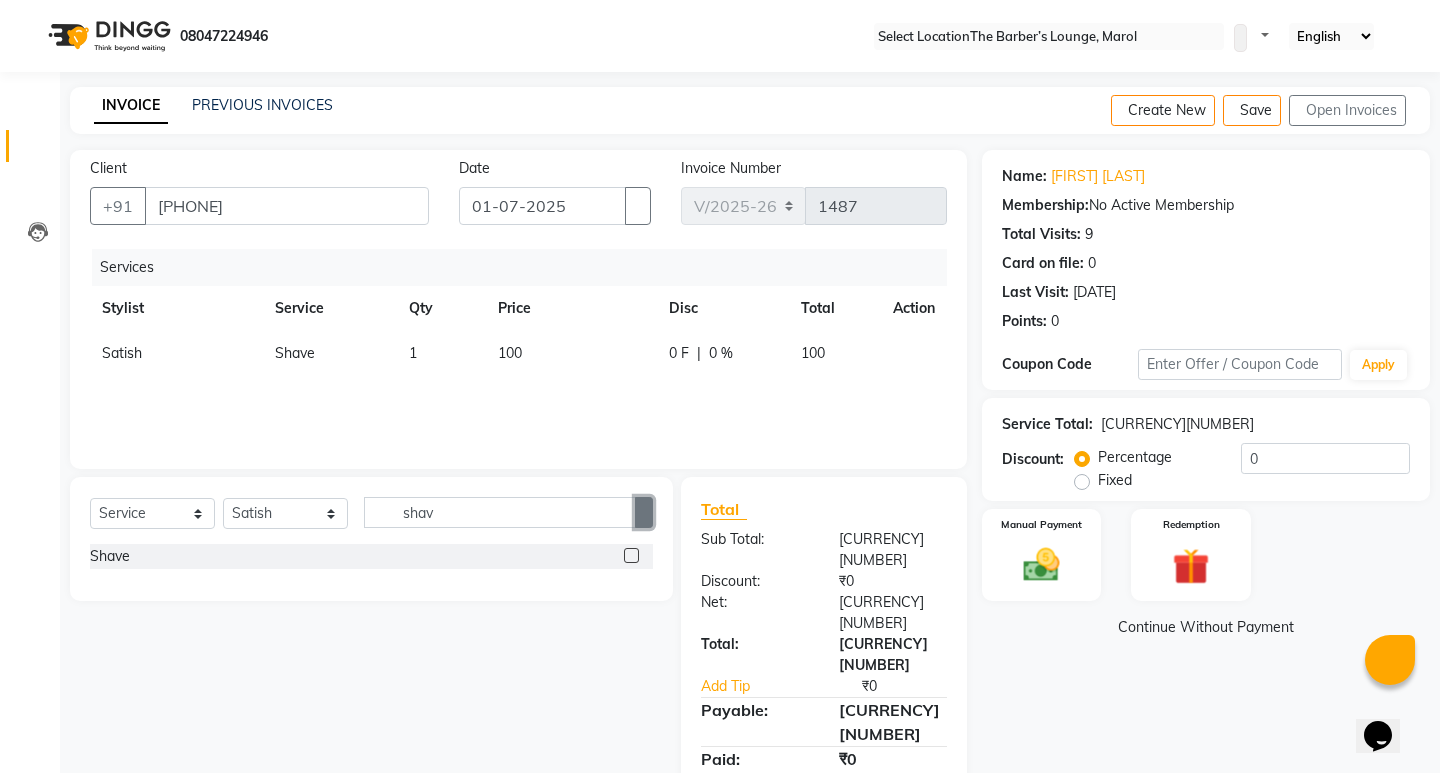 click at bounding box center [644, 513] 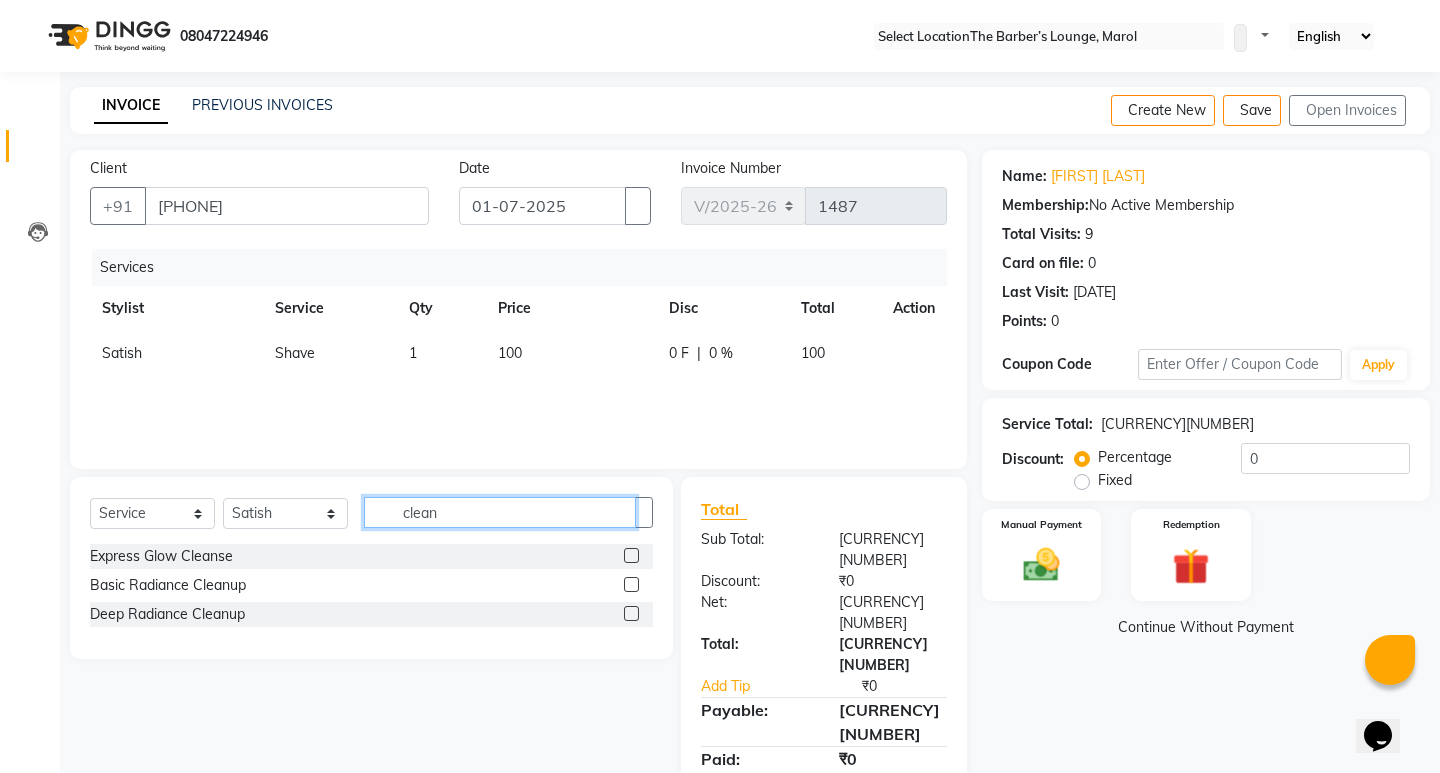 type on "clean" 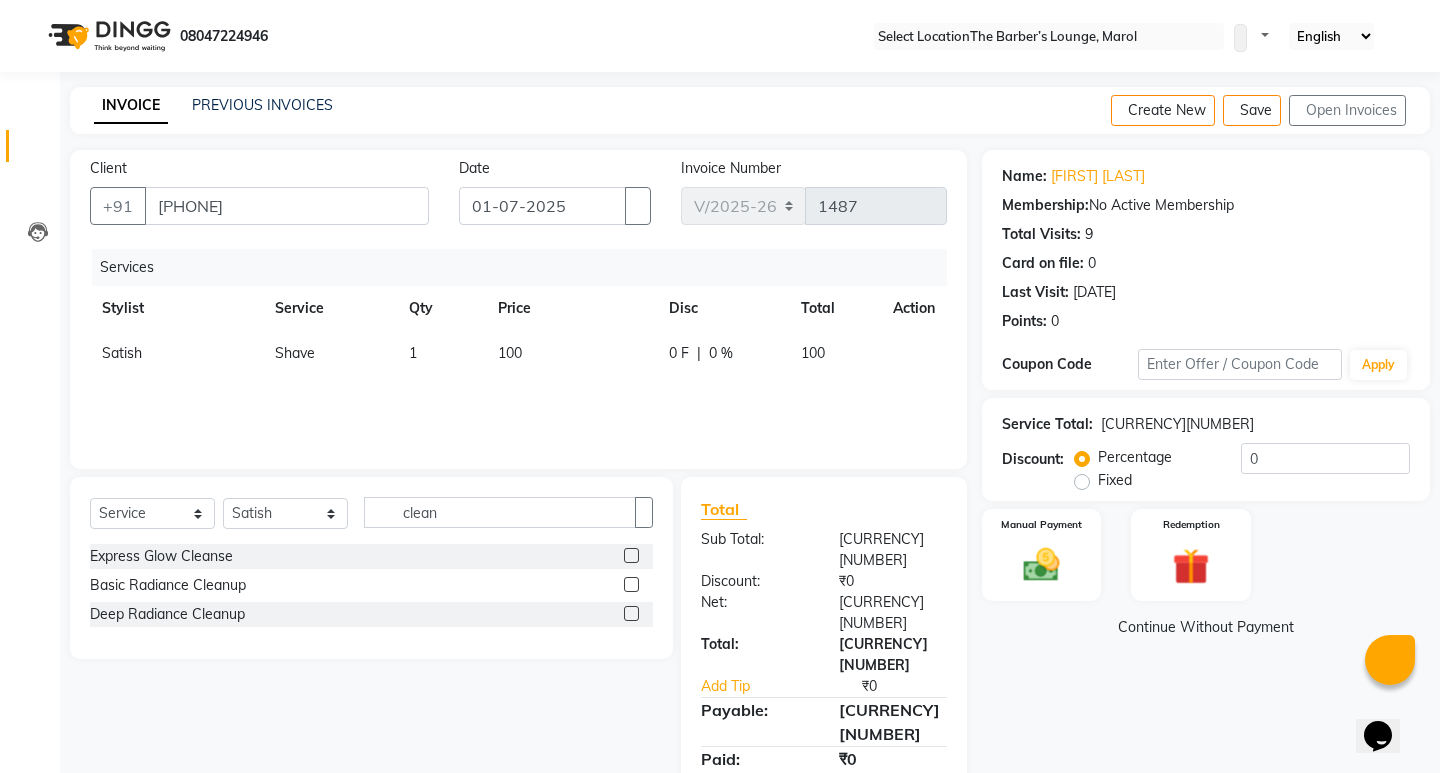 click at bounding box center [631, 555] 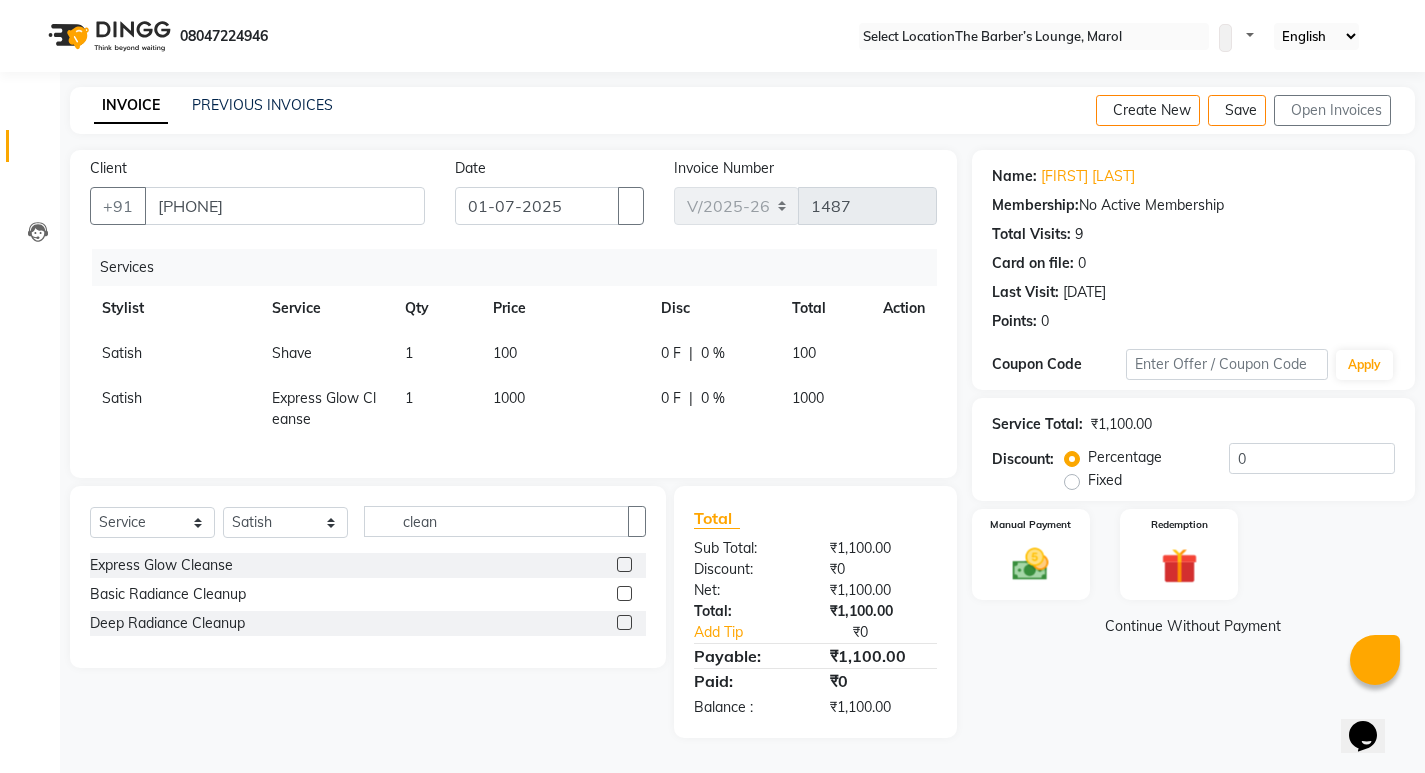 click on "1000" at bounding box center (565, 353) 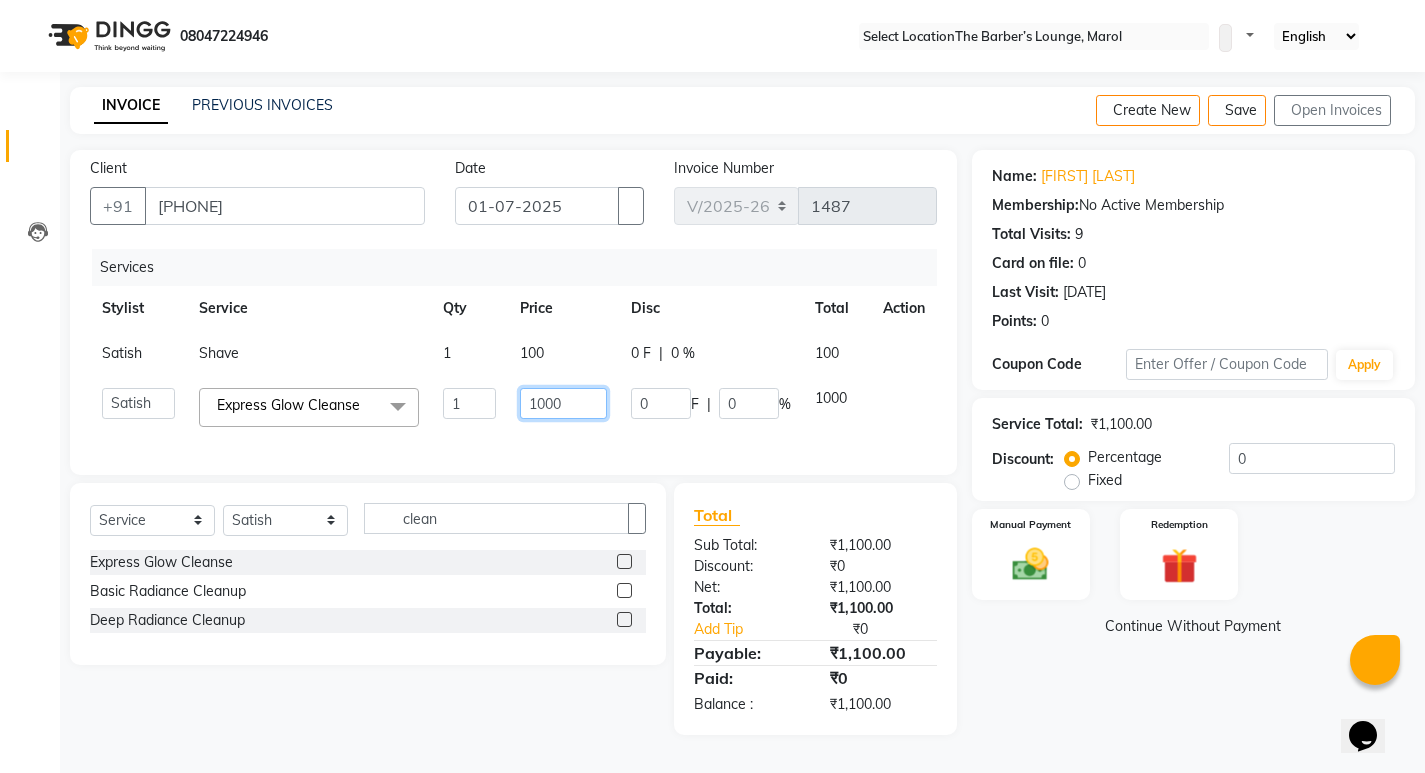 click on "1000" at bounding box center (469, 403) 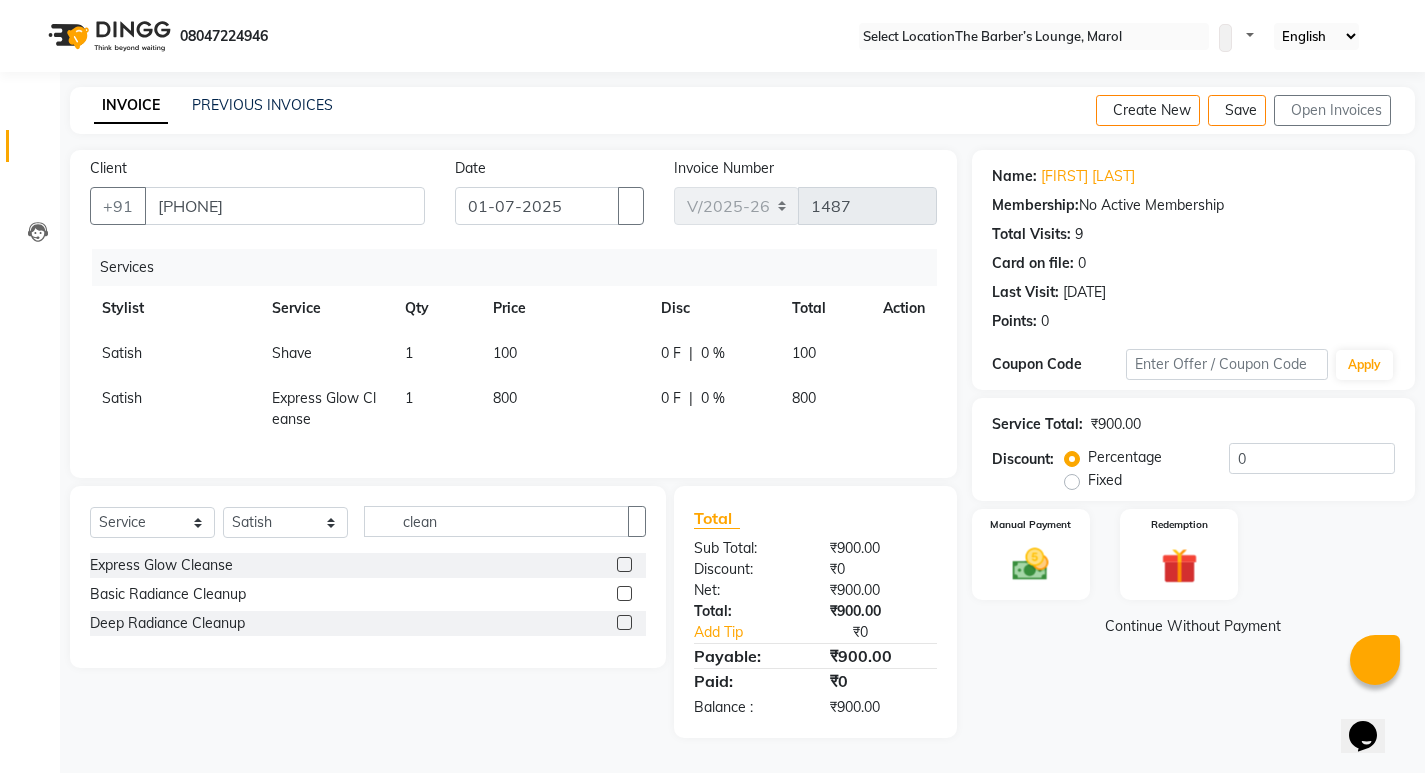 click on "Services Stylist Service Qty Price Disc Total Action Satish Shave 1 100 0 F | 0 % 100 Satish Express Glow Cleanse 1 800 0 F | 0 % 800" at bounding box center (513, 353) 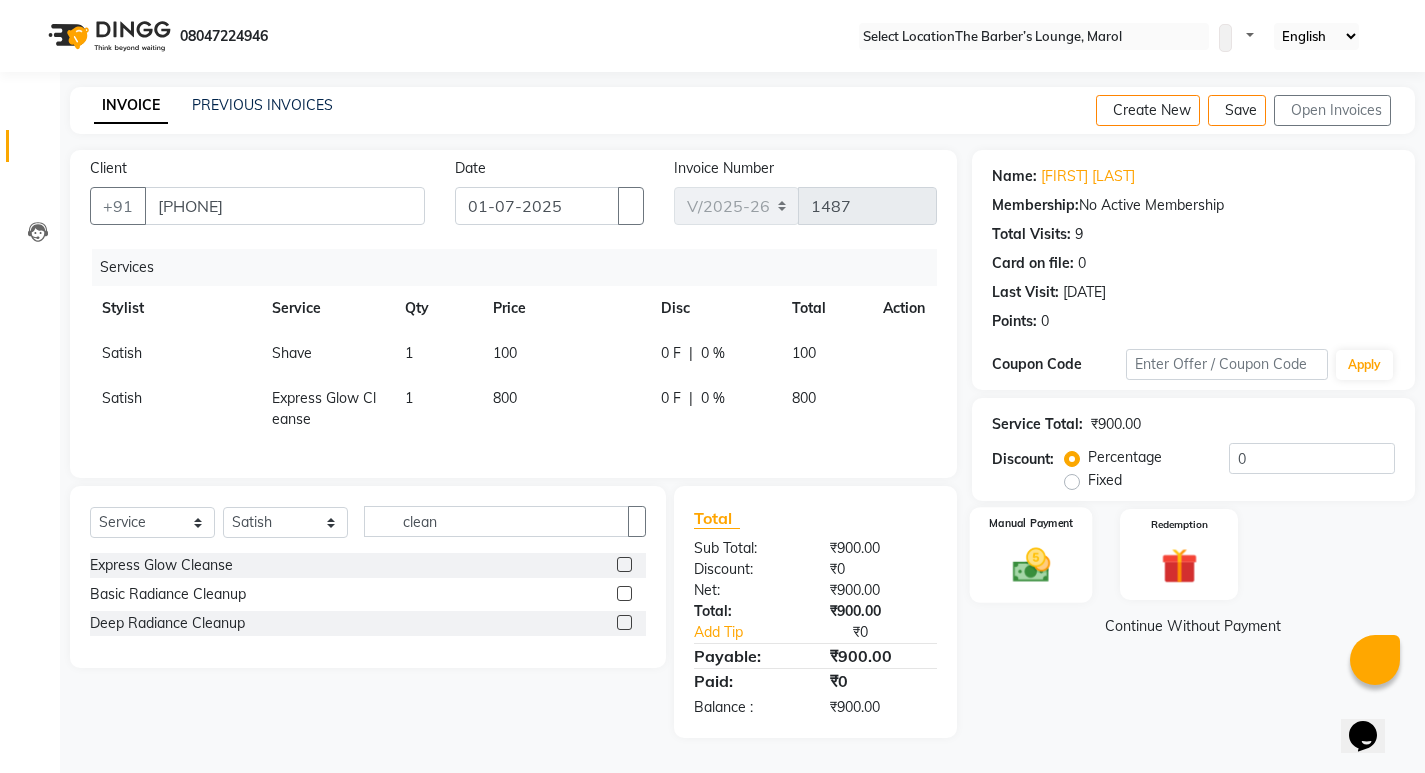 click at bounding box center [1030, 564] 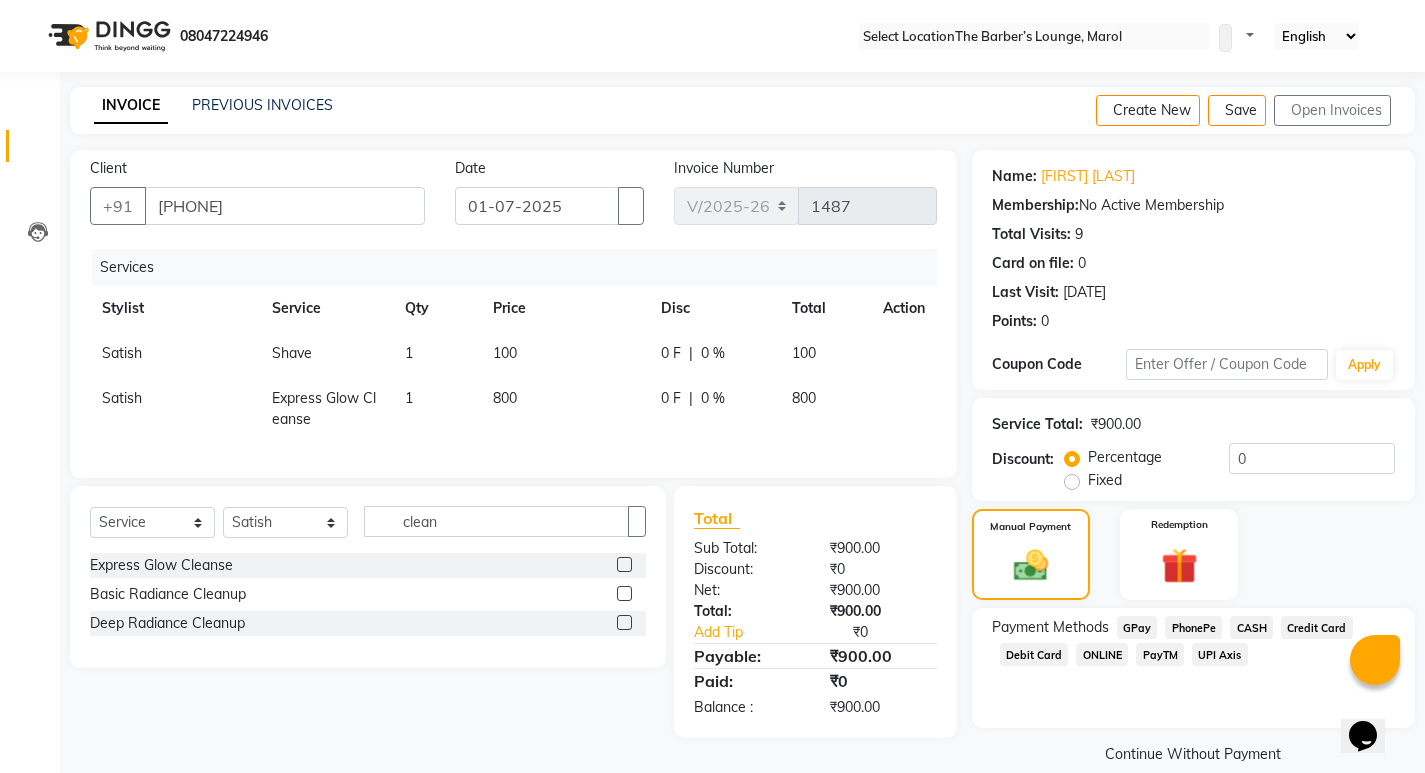 click on "CASH" at bounding box center (1137, 627) 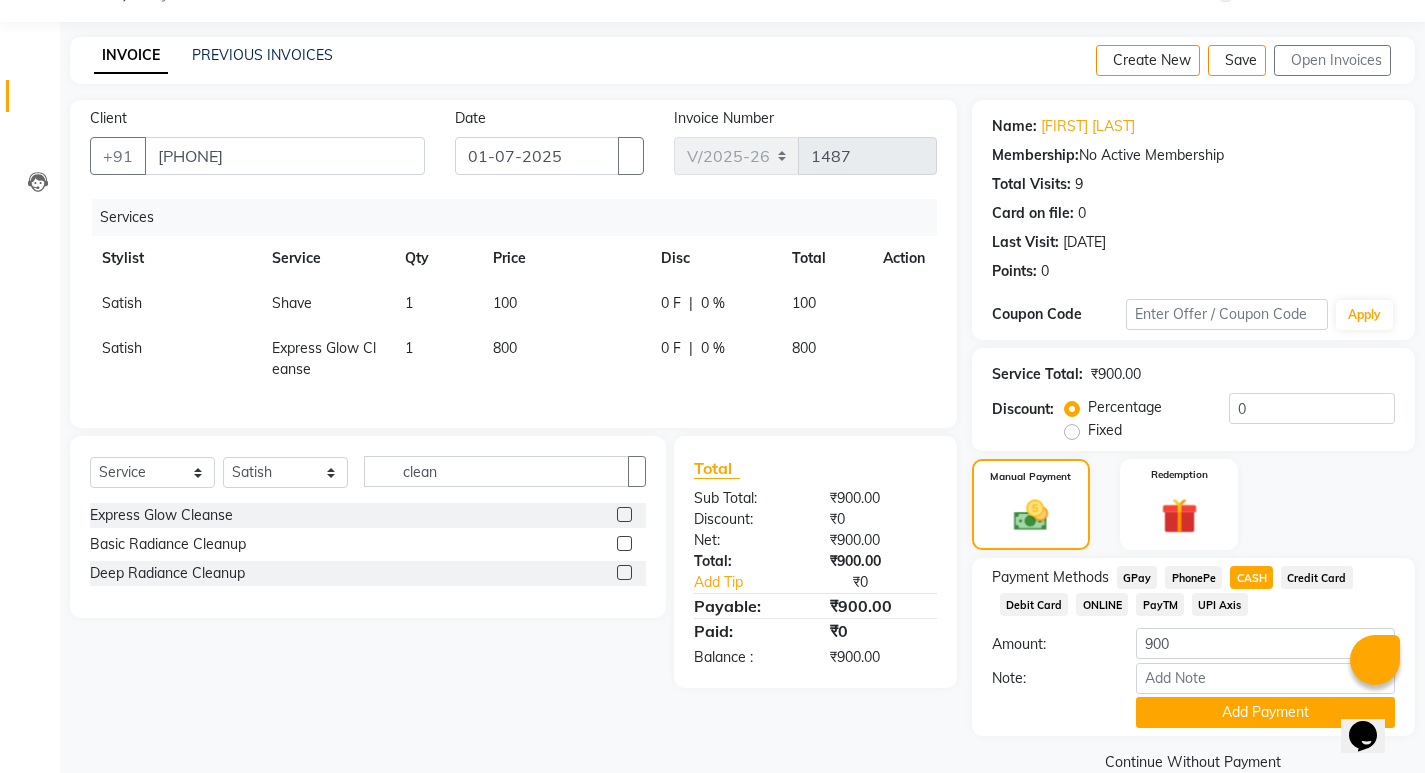 scroll, scrollTop: 0, scrollLeft: 0, axis: both 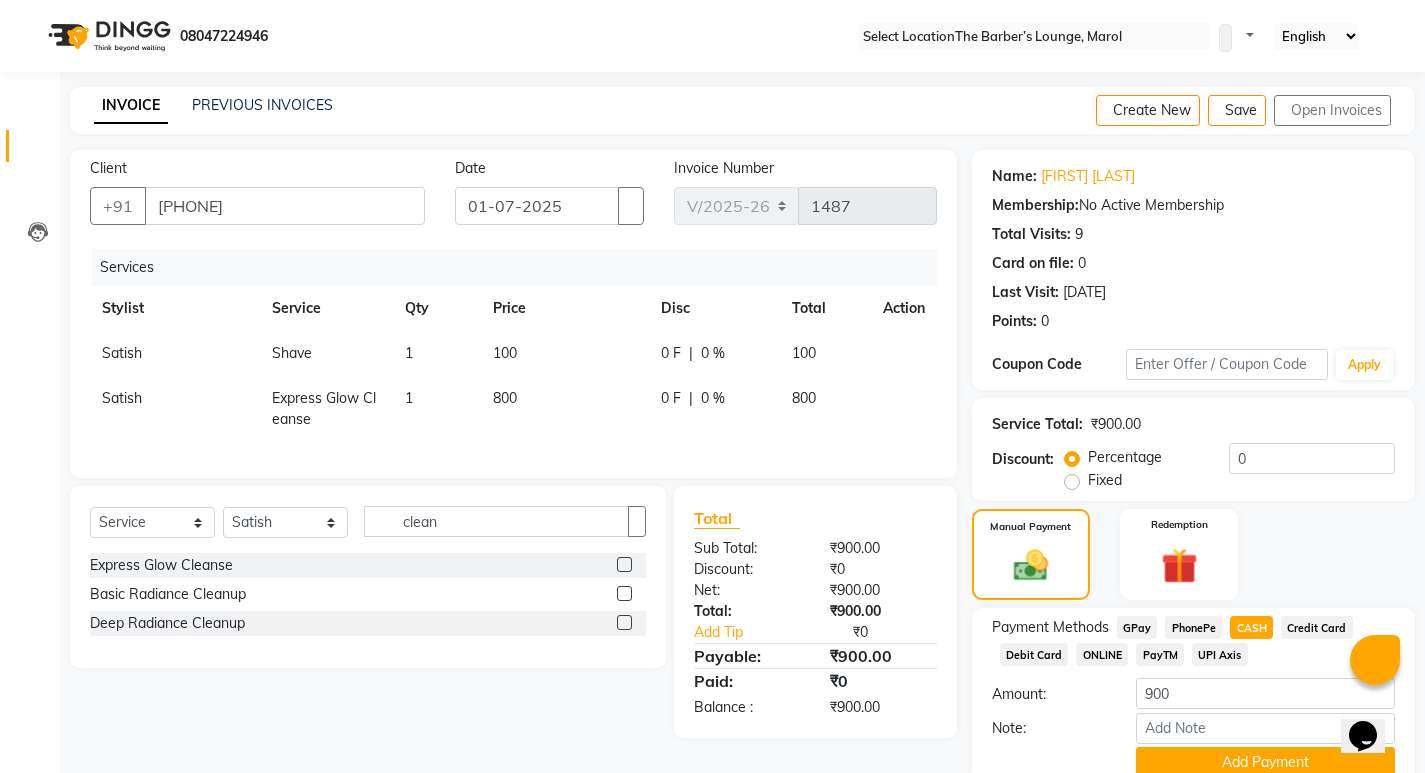 click on "Satish" at bounding box center [175, 353] 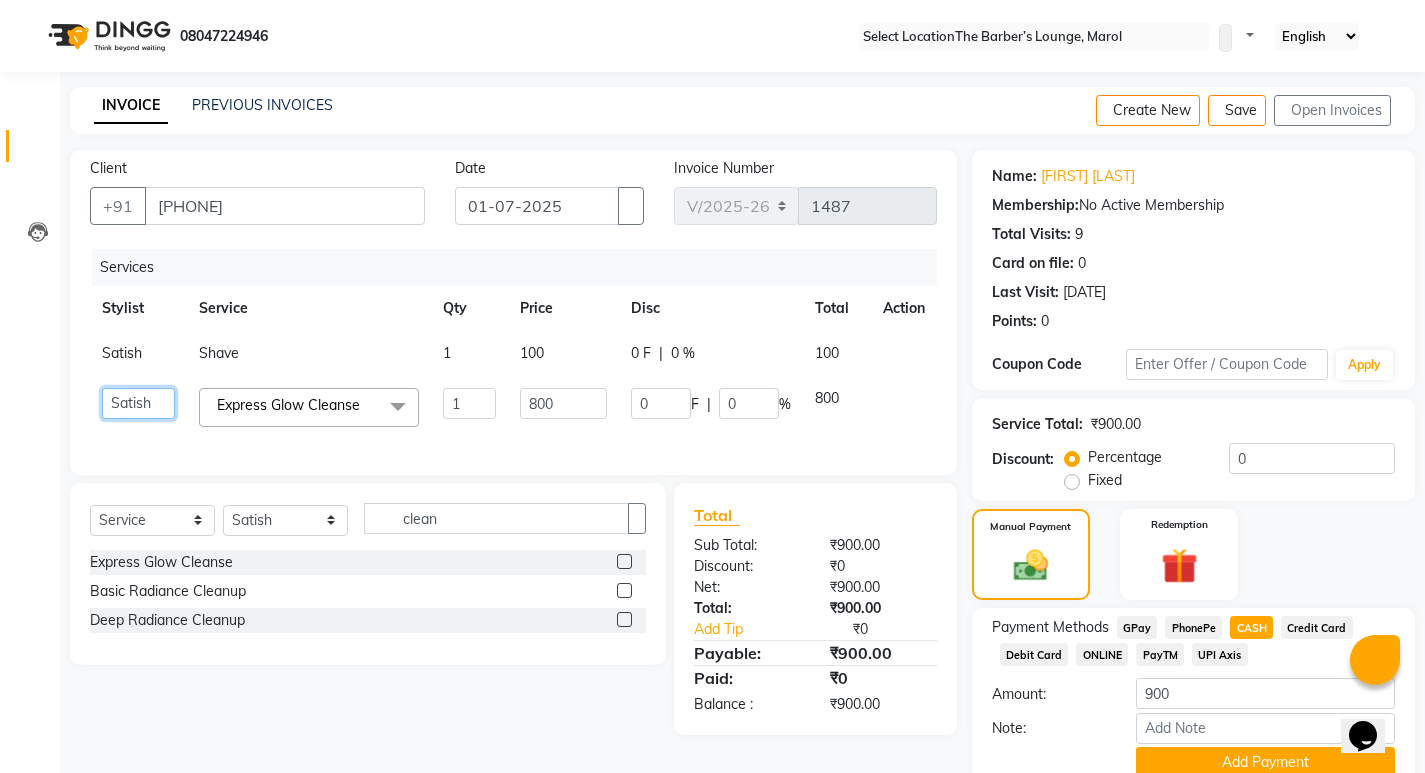 click on "[FIRST]   [FIRST]   [FIRST]   [FIRST]   [FIRST]   [FIRST]   [FIRST]" at bounding box center (138, 403) 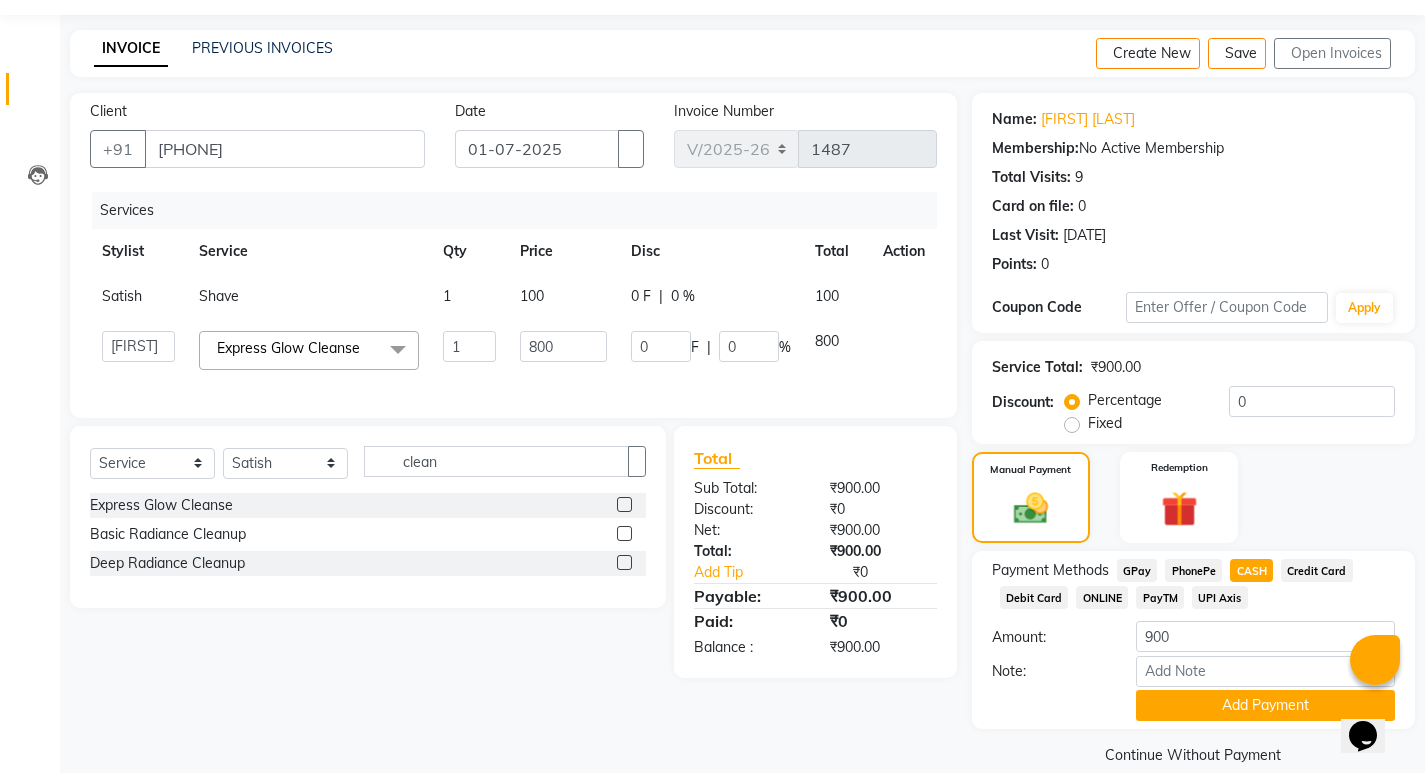 scroll, scrollTop: 89, scrollLeft: 0, axis: vertical 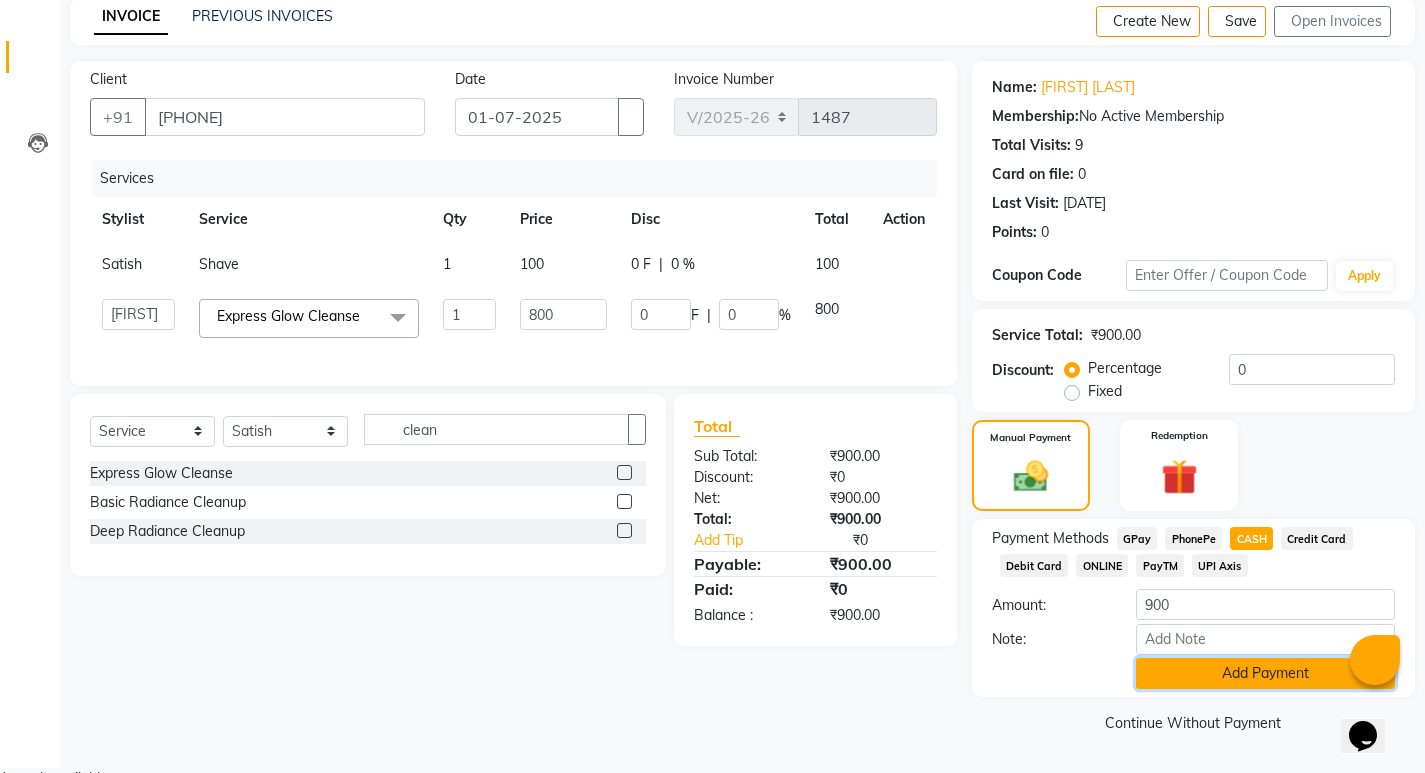 click on "Add Payment" at bounding box center (1265, 673) 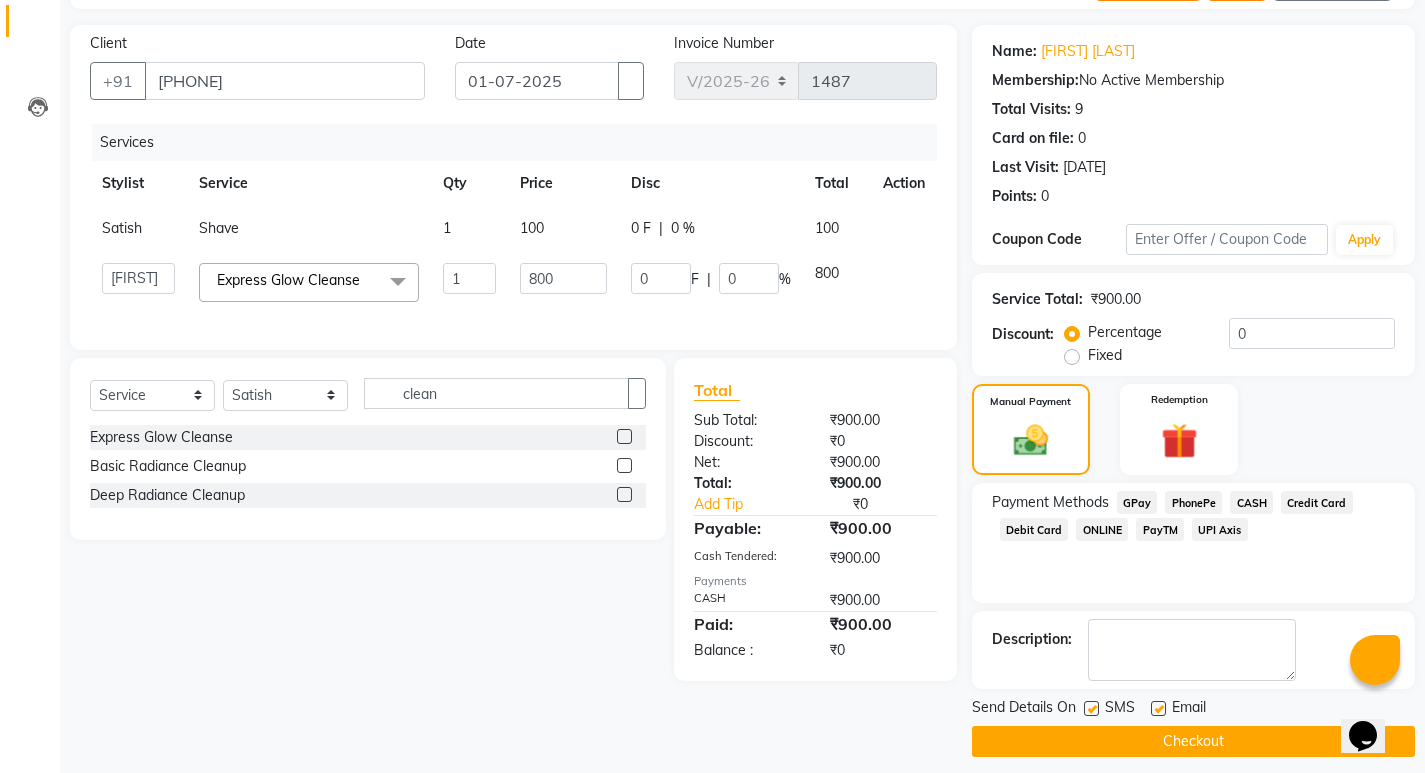 scroll, scrollTop: 146, scrollLeft: 0, axis: vertical 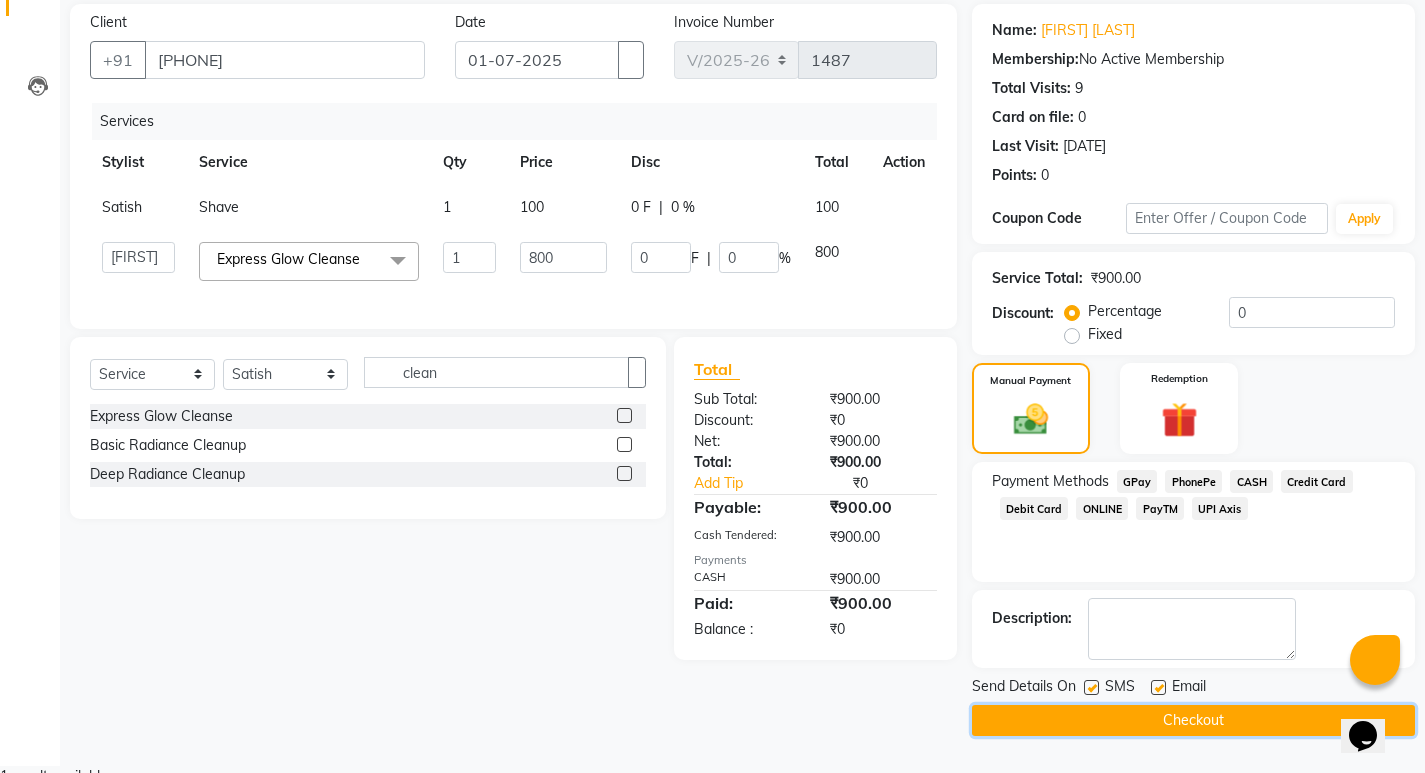 click on "Checkout" at bounding box center (1193, 720) 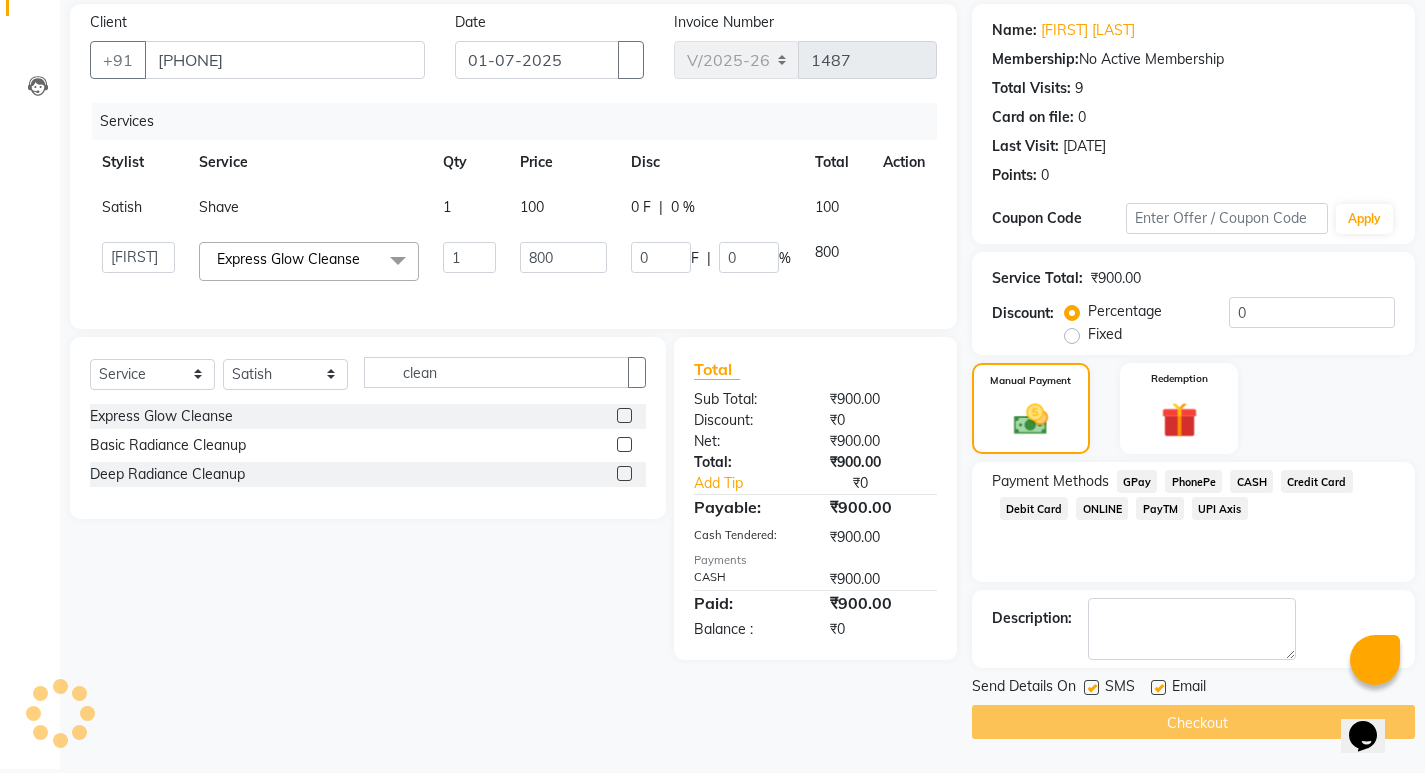 scroll, scrollTop: 4, scrollLeft: 0, axis: vertical 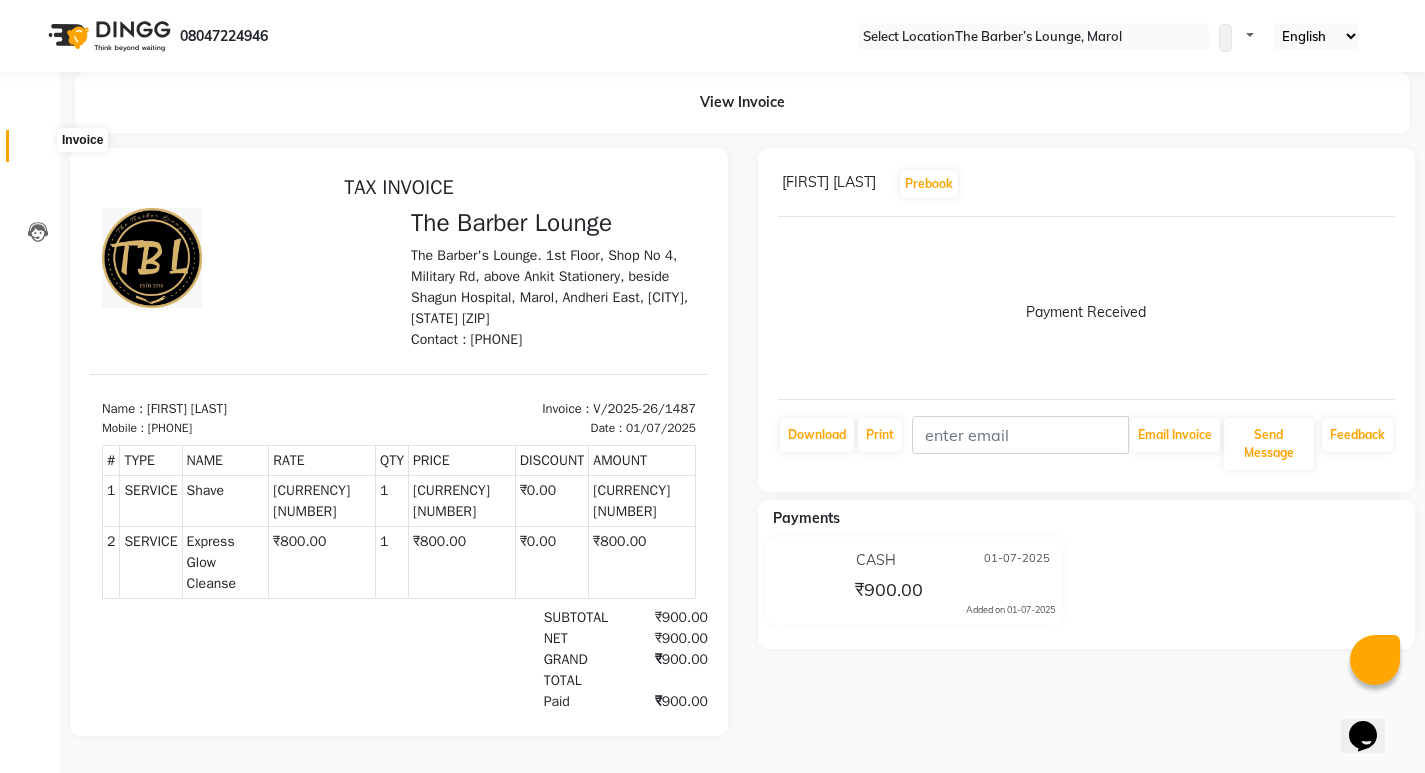 click at bounding box center [37, 151] 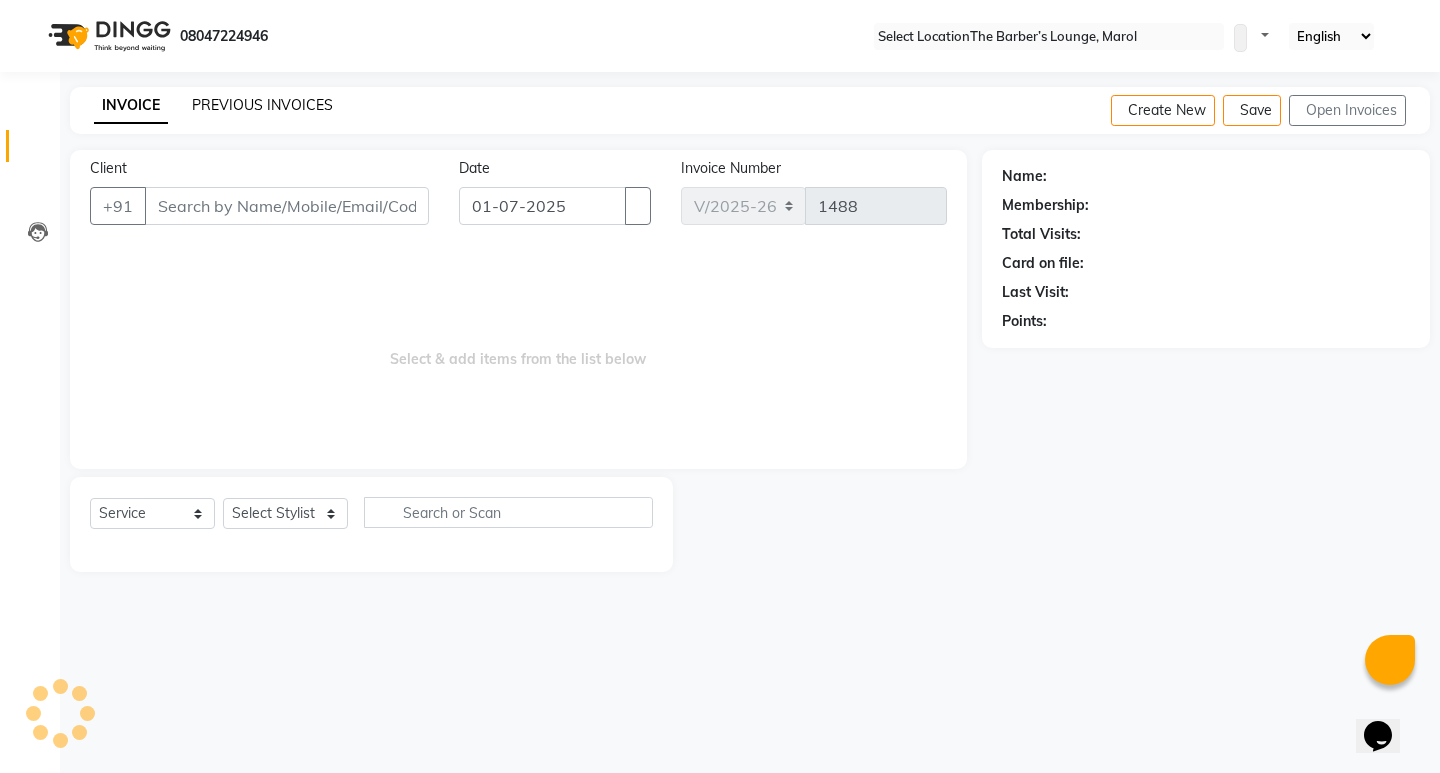 click on "PREVIOUS INVOICES" at bounding box center (262, 105) 